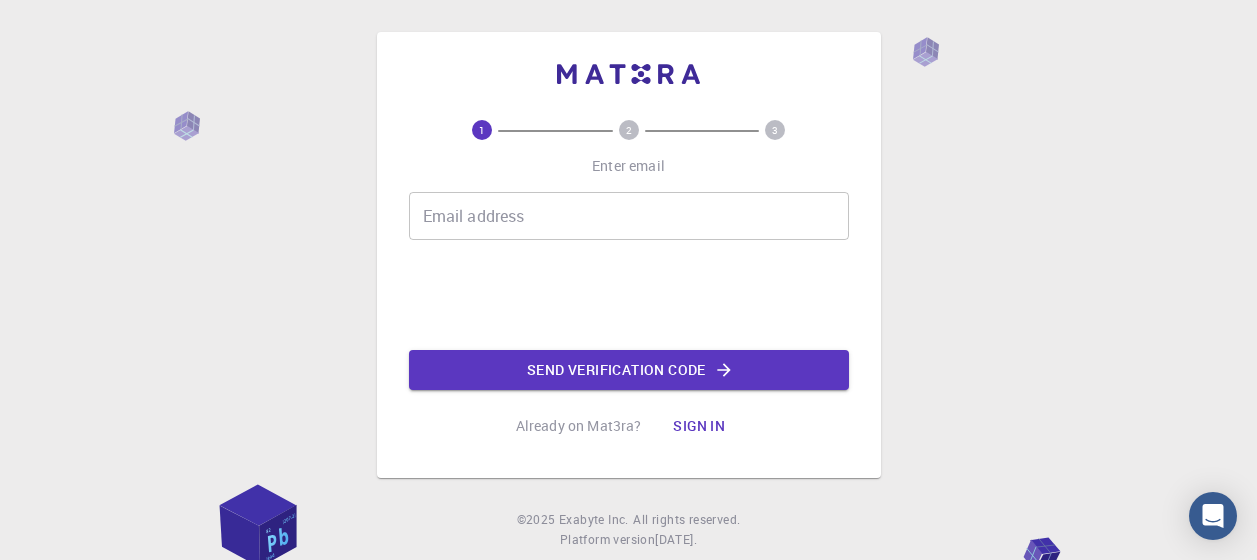 scroll, scrollTop: 0, scrollLeft: 0, axis: both 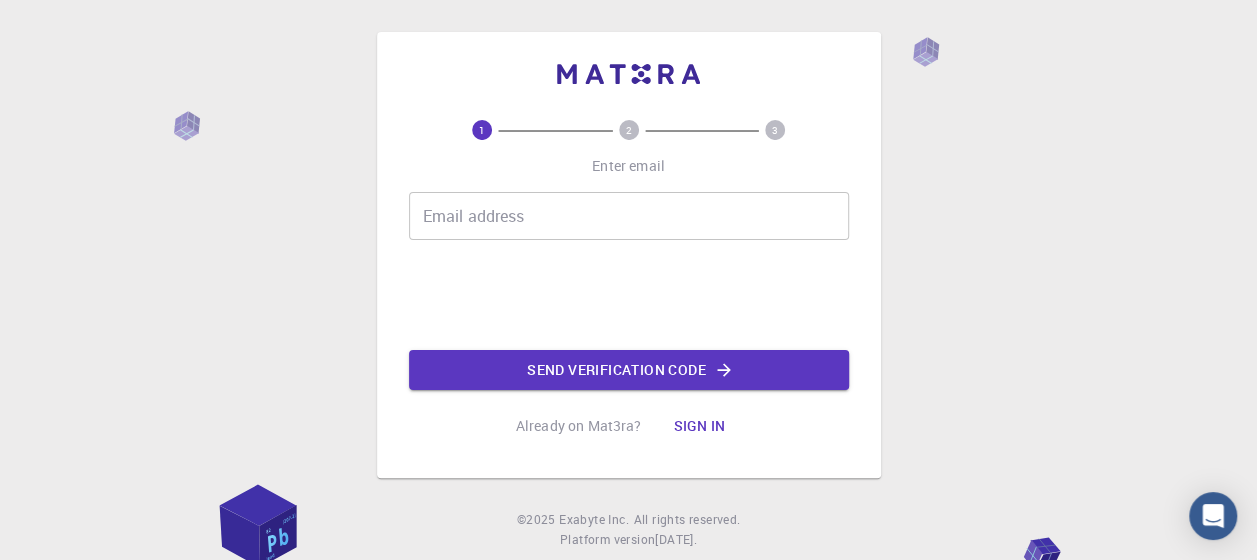 click on "Email address" at bounding box center [629, 216] 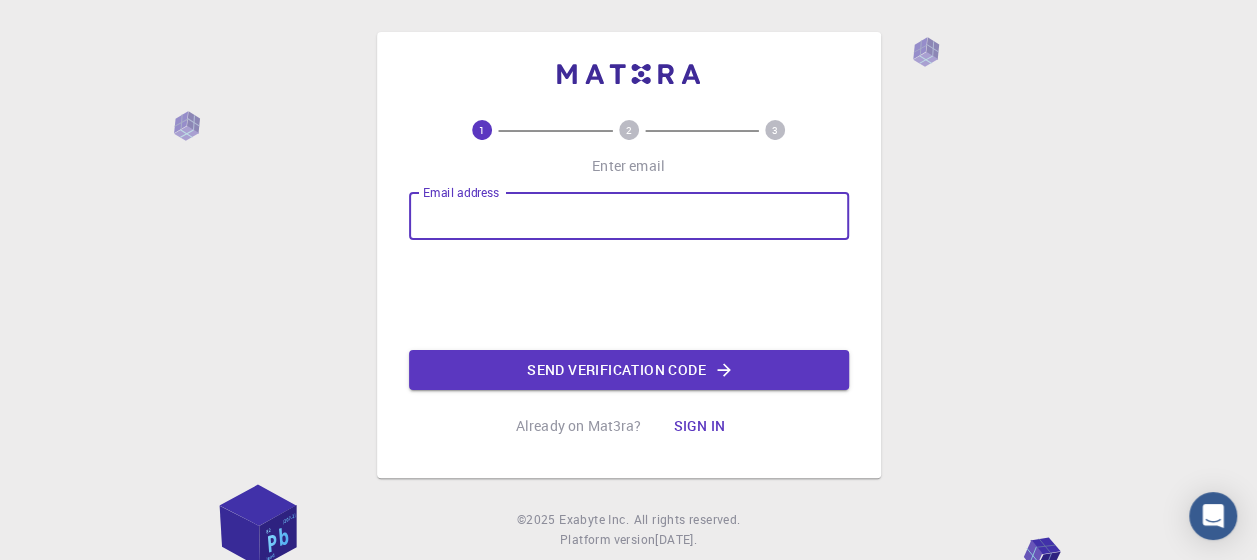 click on "Email address" at bounding box center [629, 216] 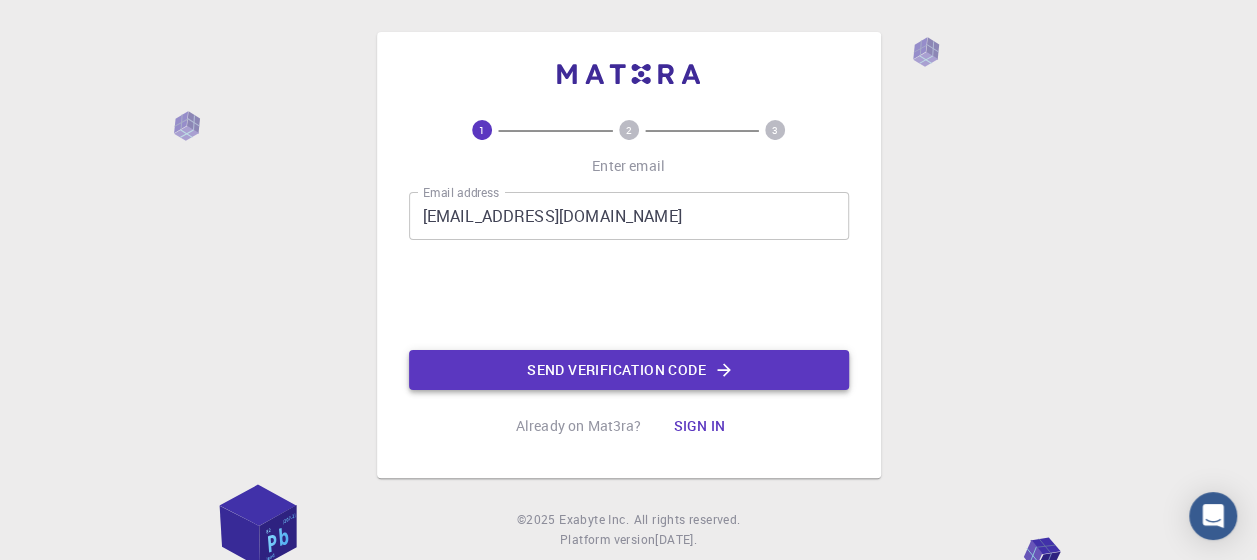 click on "Send verification code" 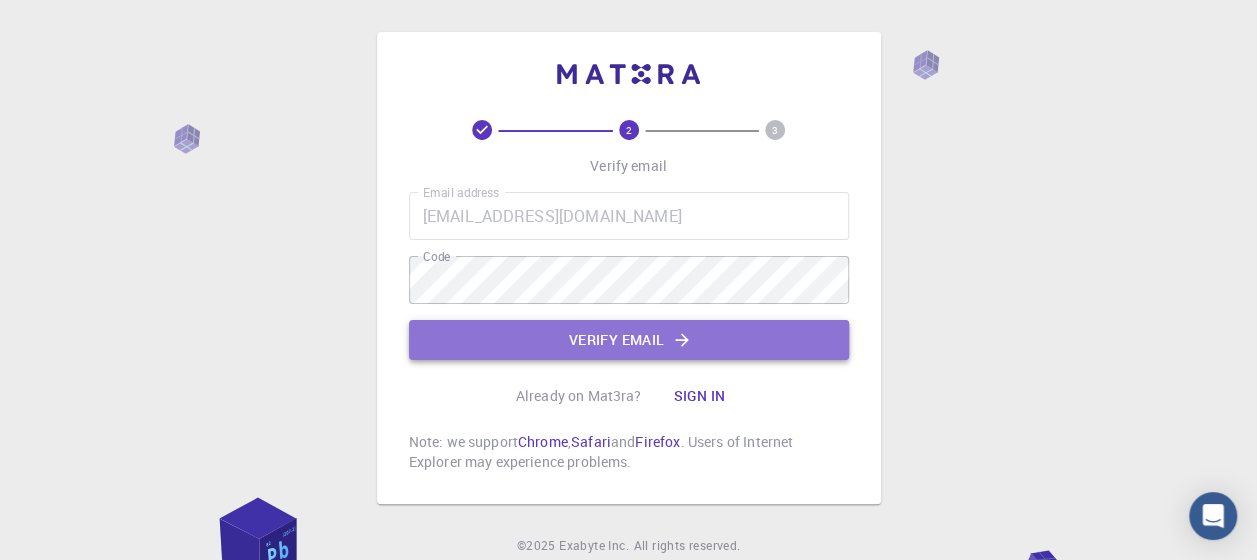 click on "Verify email" 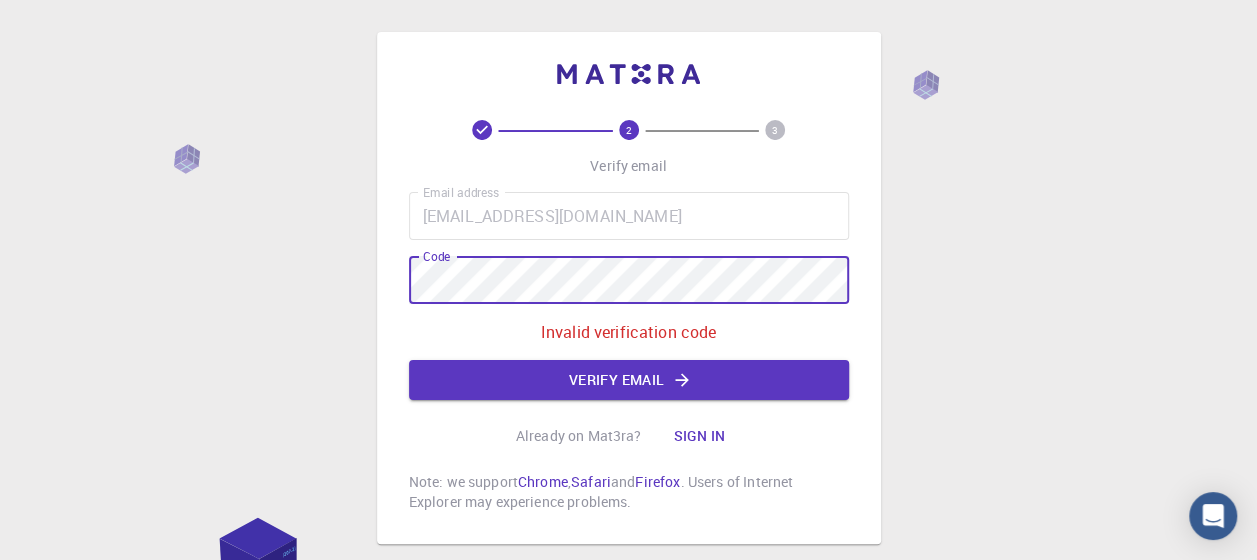 click on "2 3 Verify email Email address [EMAIL_ADDRESS][DOMAIN_NAME] Email address Code Code Invalid verification code Verify email Already on Mat3ra? Sign in Note: we support  Chrome ,  Safari  and  Firefox . Users of Internet Explorer may experience problems. ©  2025   Exabyte Inc.   All rights reserved. Platform version  [DATE] . Documentation Video Tutorials Terms of service Privacy statement" at bounding box center [628, 338] 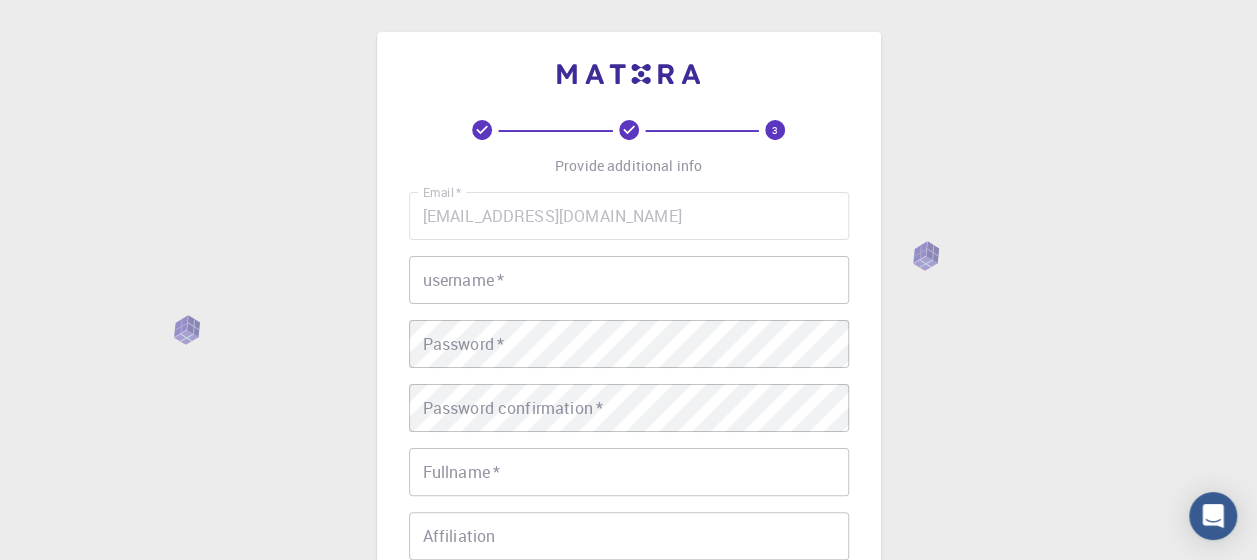 click on "username   *" at bounding box center (629, 280) 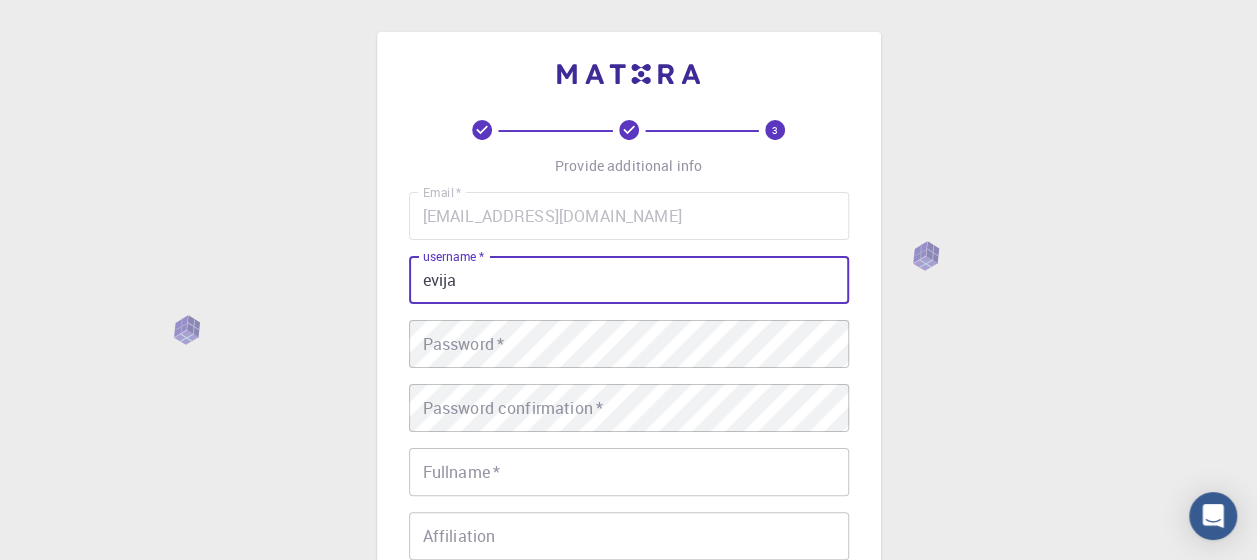 type on "evija" 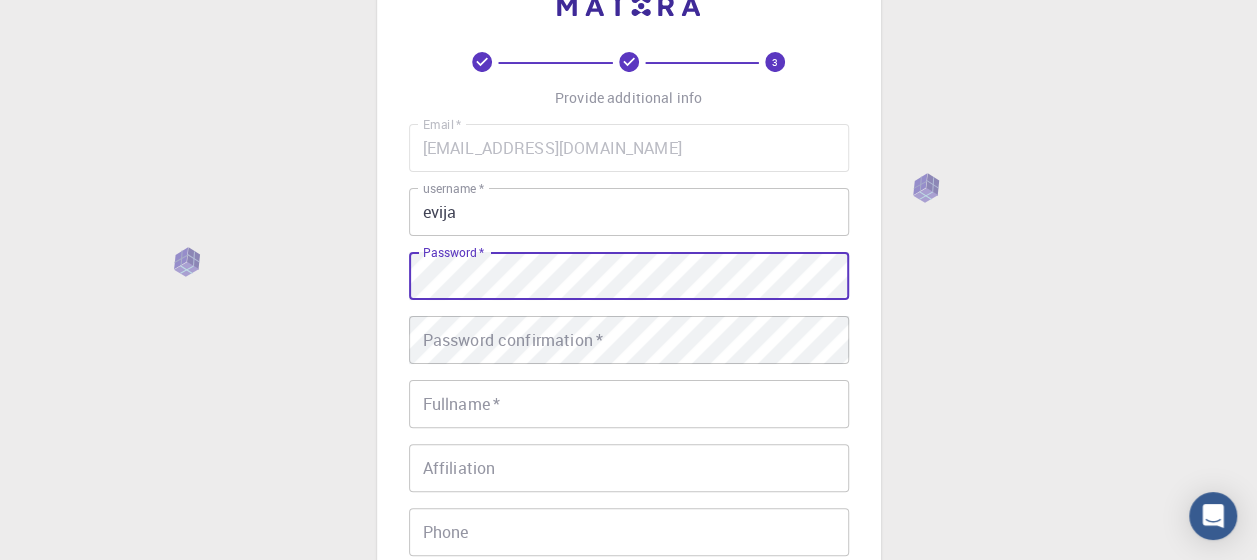 scroll, scrollTop: 100, scrollLeft: 0, axis: vertical 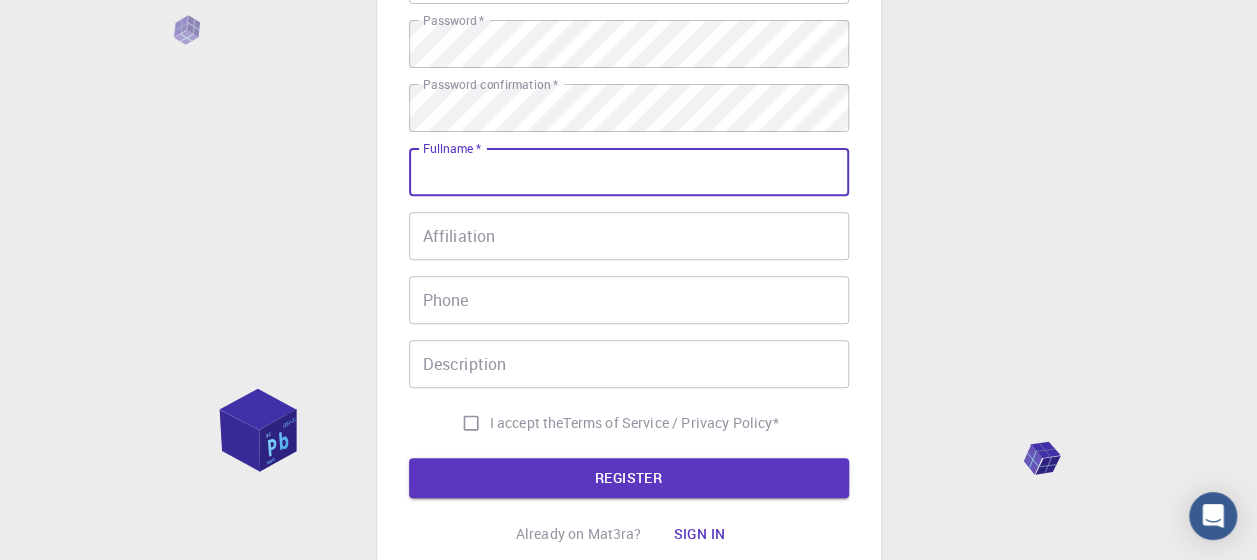 click on "Fullname   *" at bounding box center (629, 172) 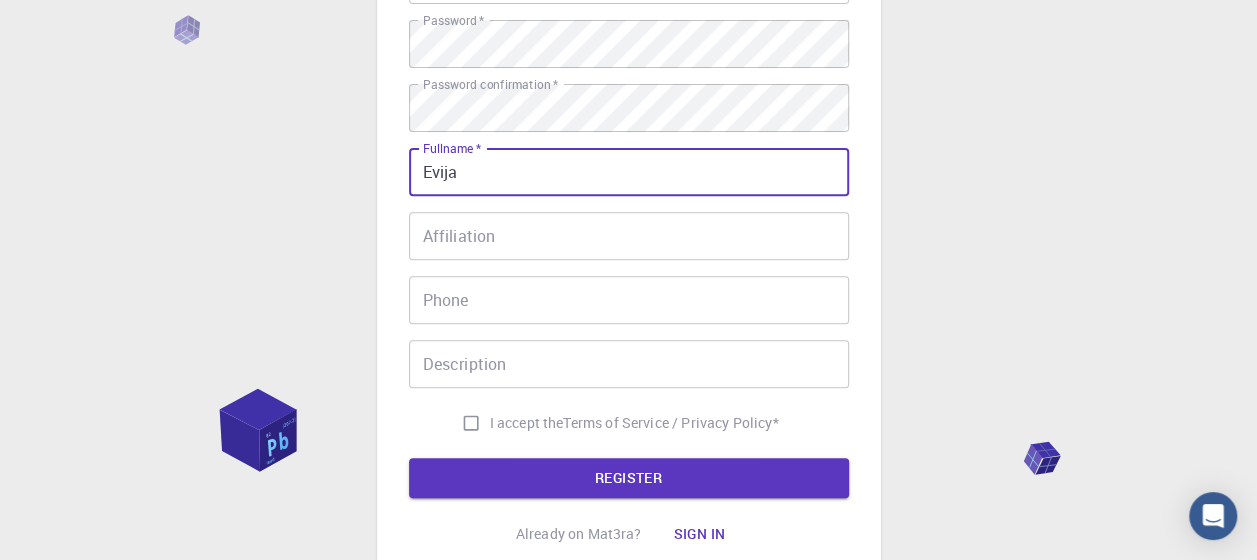 type on "Evija" 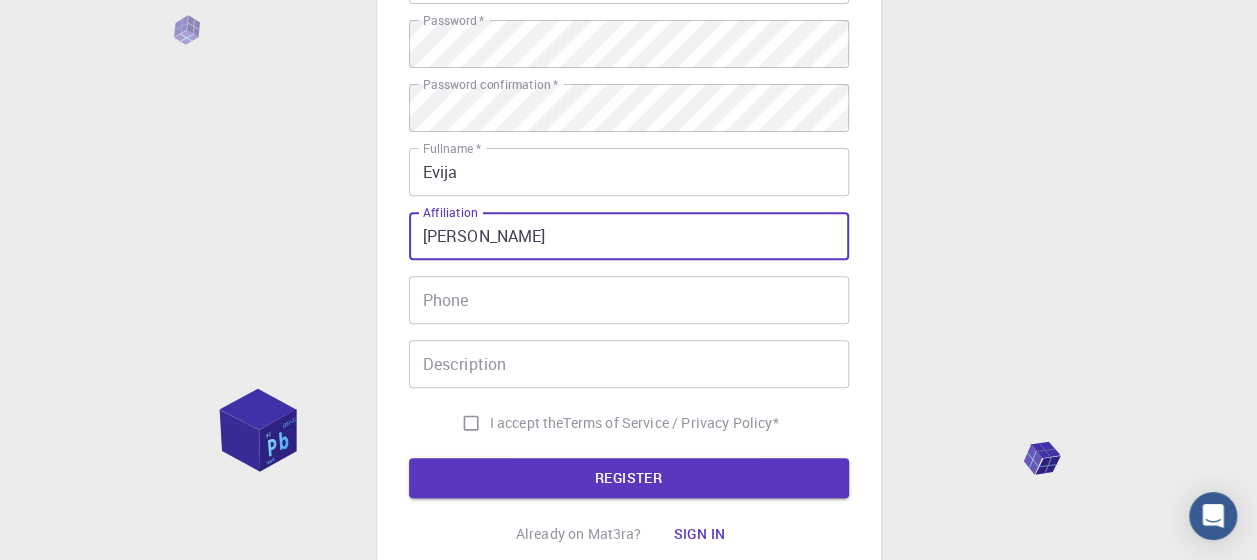 type on "[PERSON_NAME]" 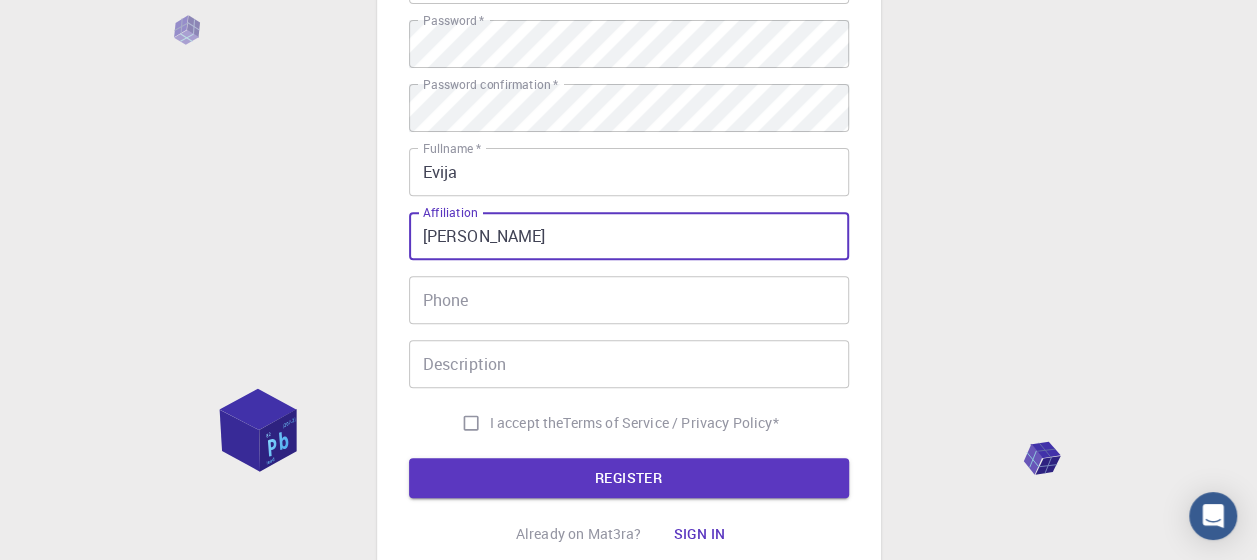 drag, startPoint x: 552, startPoint y: 244, endPoint x: 228, endPoint y: 274, distance: 325.38593 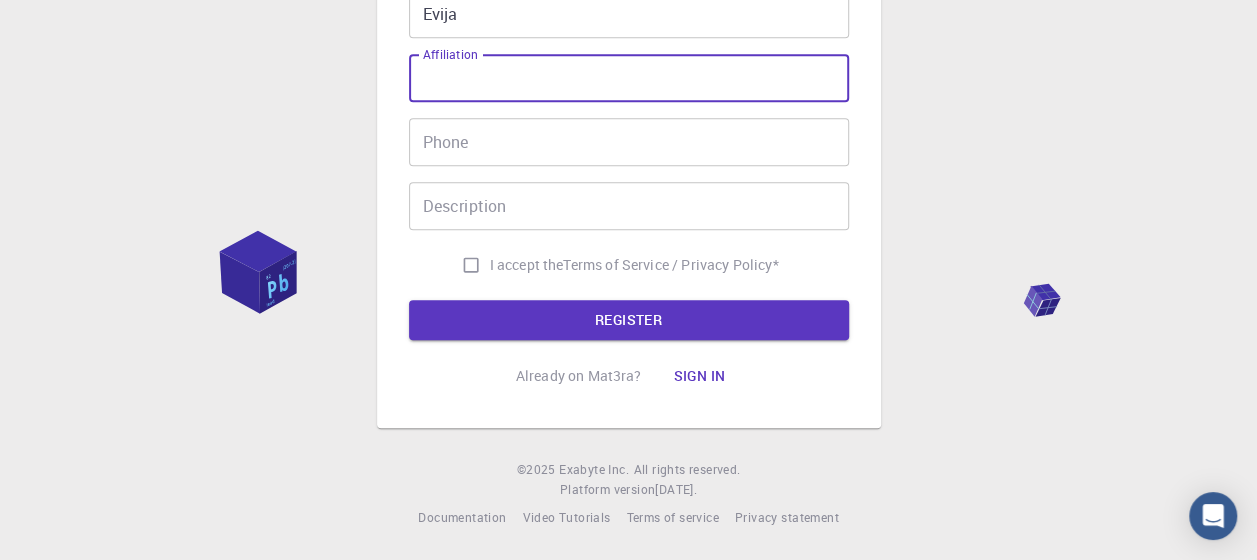 scroll, scrollTop: 460, scrollLeft: 0, axis: vertical 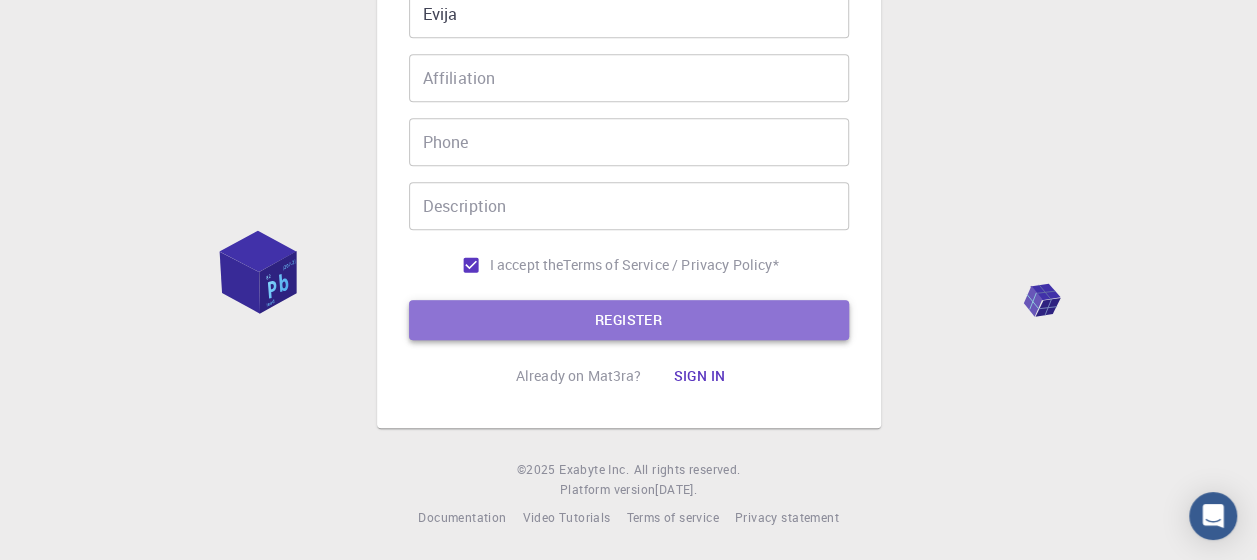 click on "REGISTER" at bounding box center [629, 320] 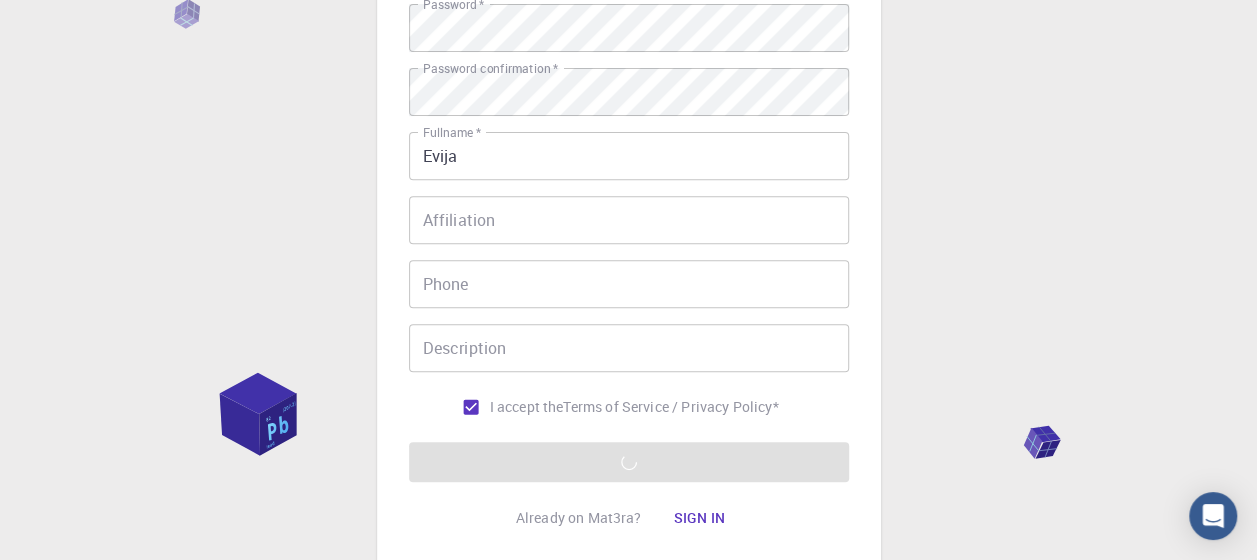 scroll, scrollTop: 460, scrollLeft: 0, axis: vertical 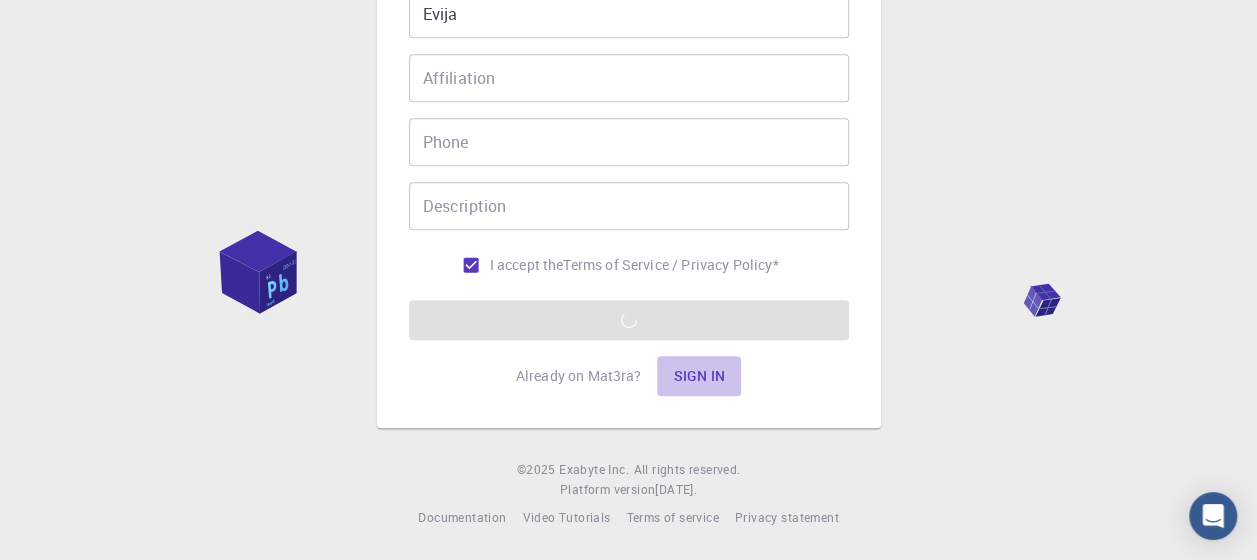 click on "Sign in" at bounding box center [699, 376] 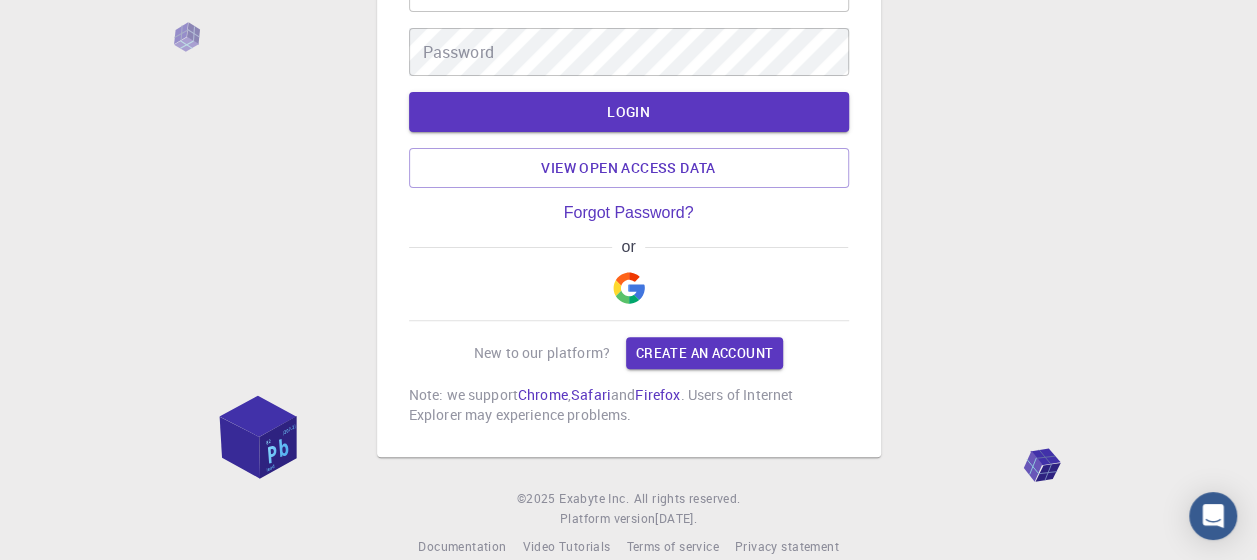 scroll, scrollTop: 188, scrollLeft: 0, axis: vertical 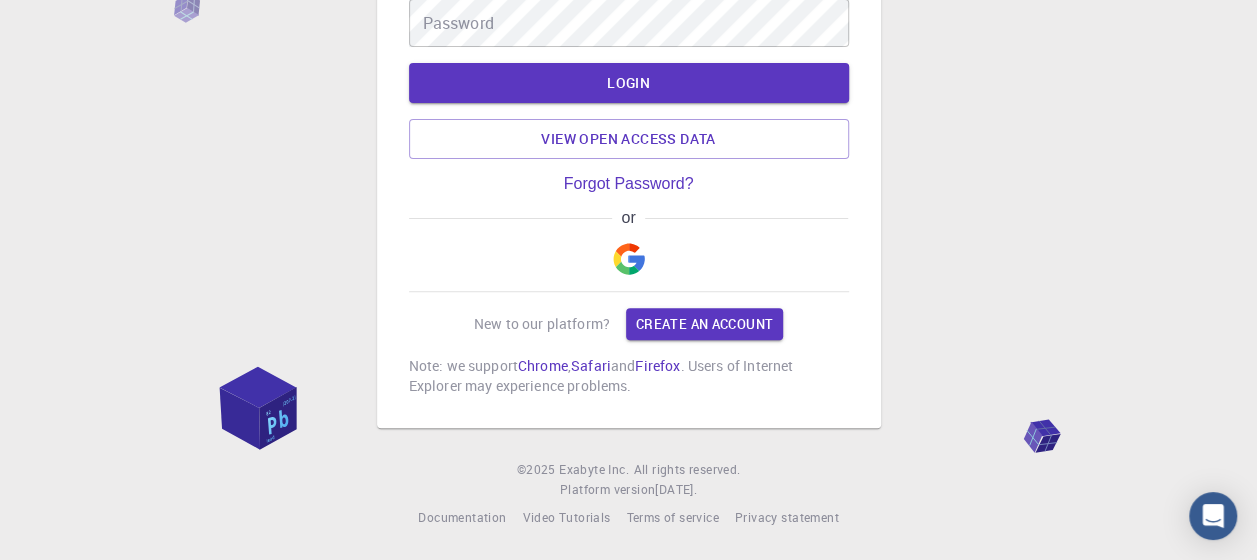 type on "evija" 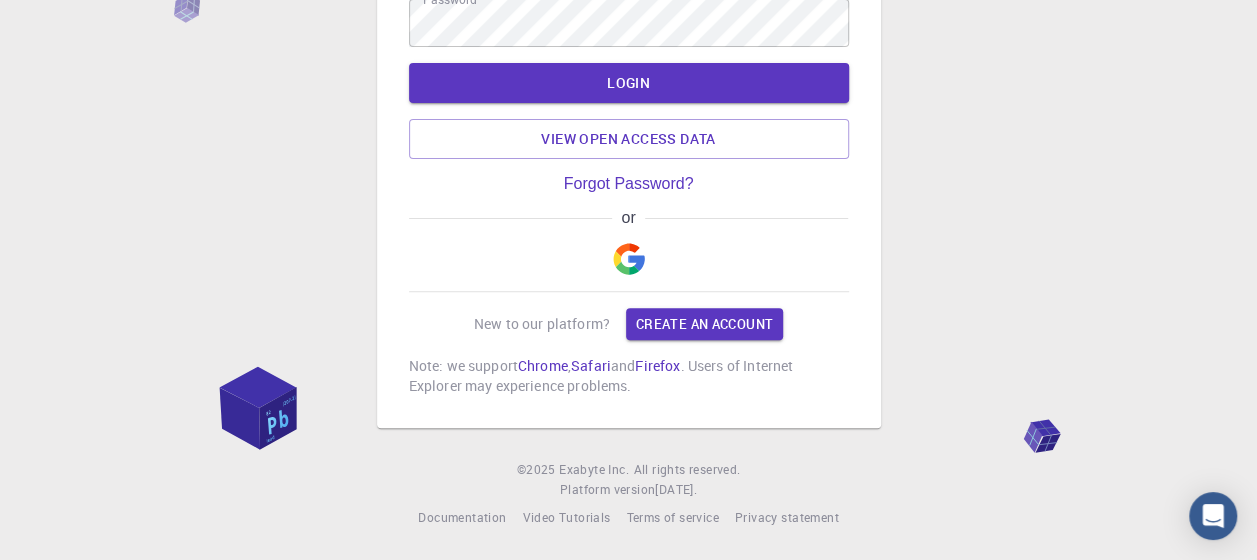 drag, startPoint x: 657, startPoint y: 74, endPoint x: 681, endPoint y: 138, distance: 68.35203 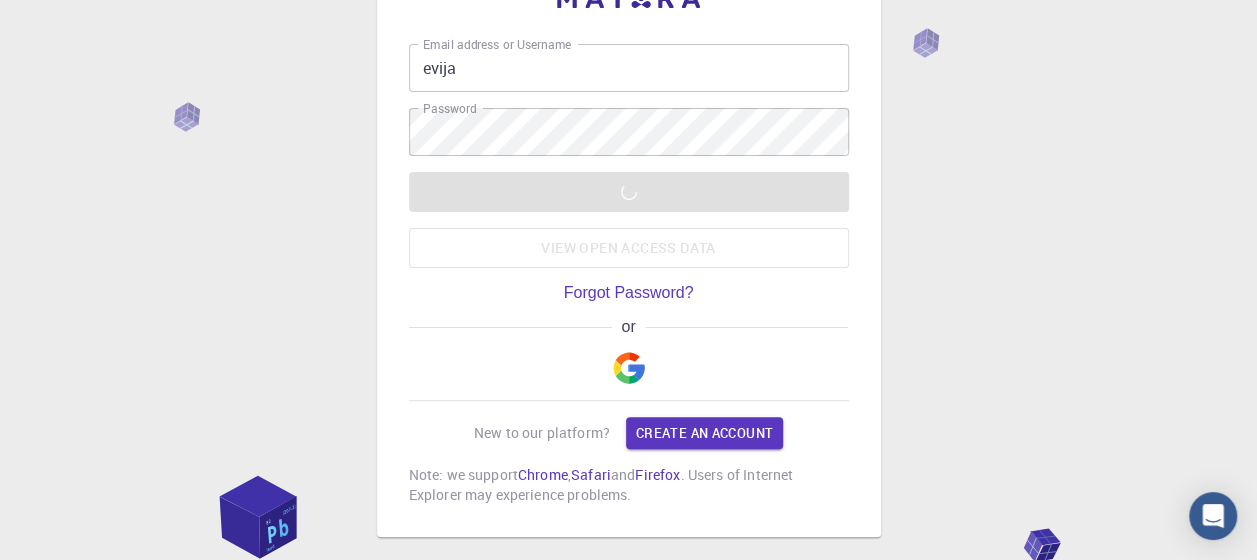 scroll, scrollTop: 0, scrollLeft: 0, axis: both 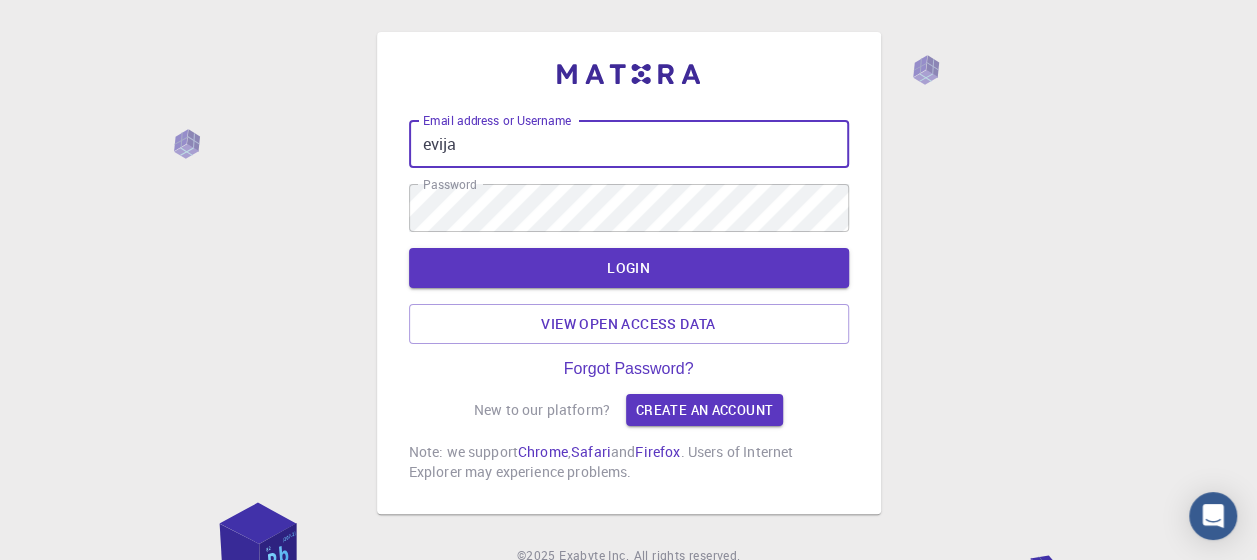 click on "evija" at bounding box center [629, 144] 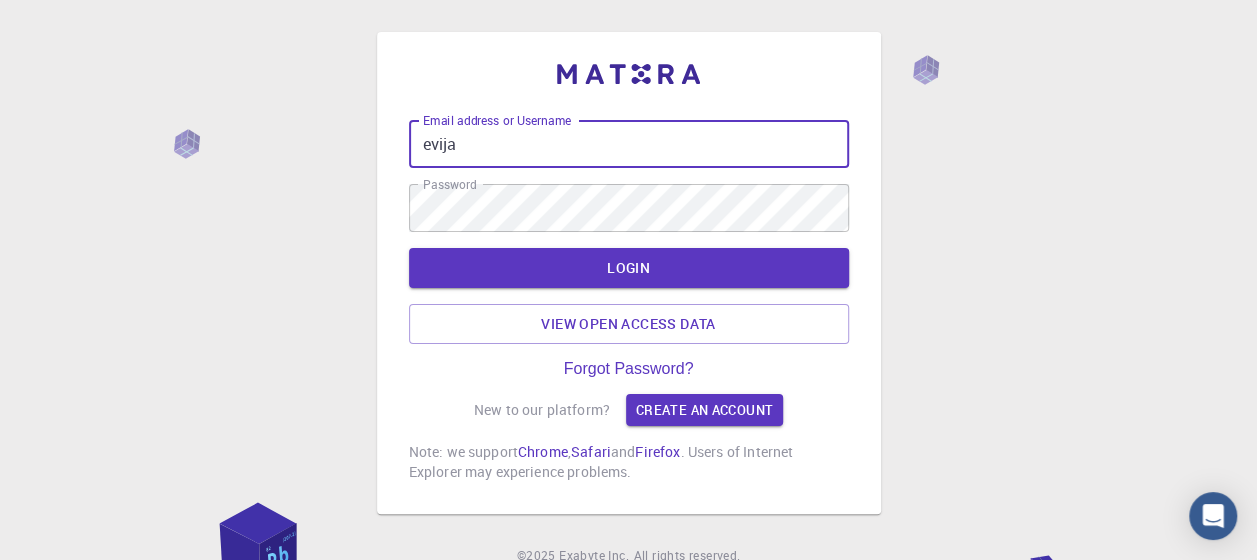 drag, startPoint x: 395, startPoint y: 145, endPoint x: 377, endPoint y: 146, distance: 18.027756 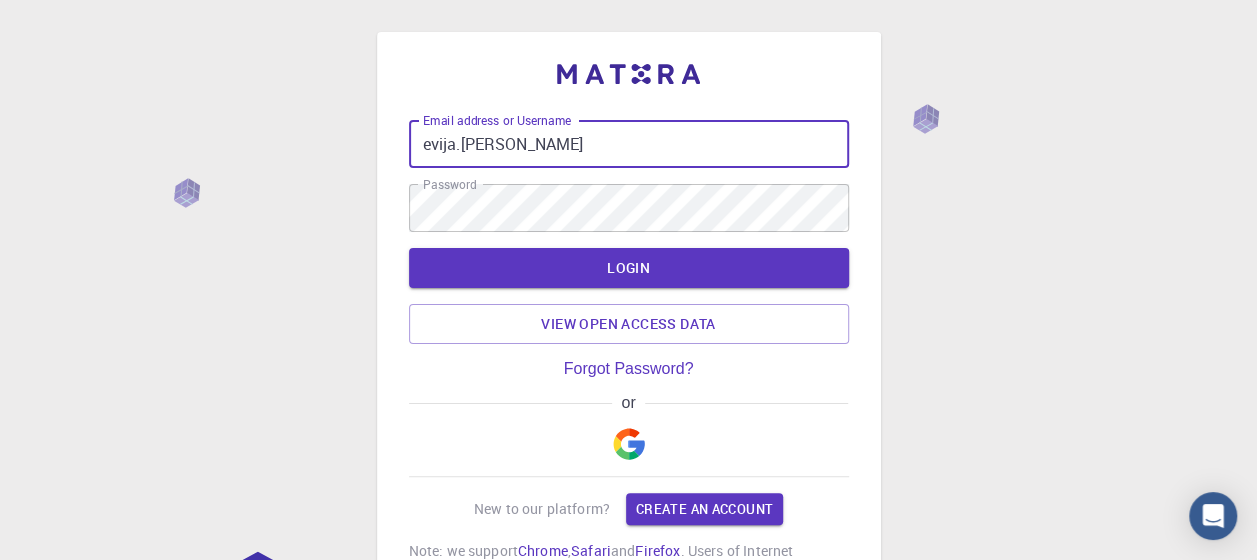type on "[EMAIL_ADDRESS][DOMAIN_NAME]" 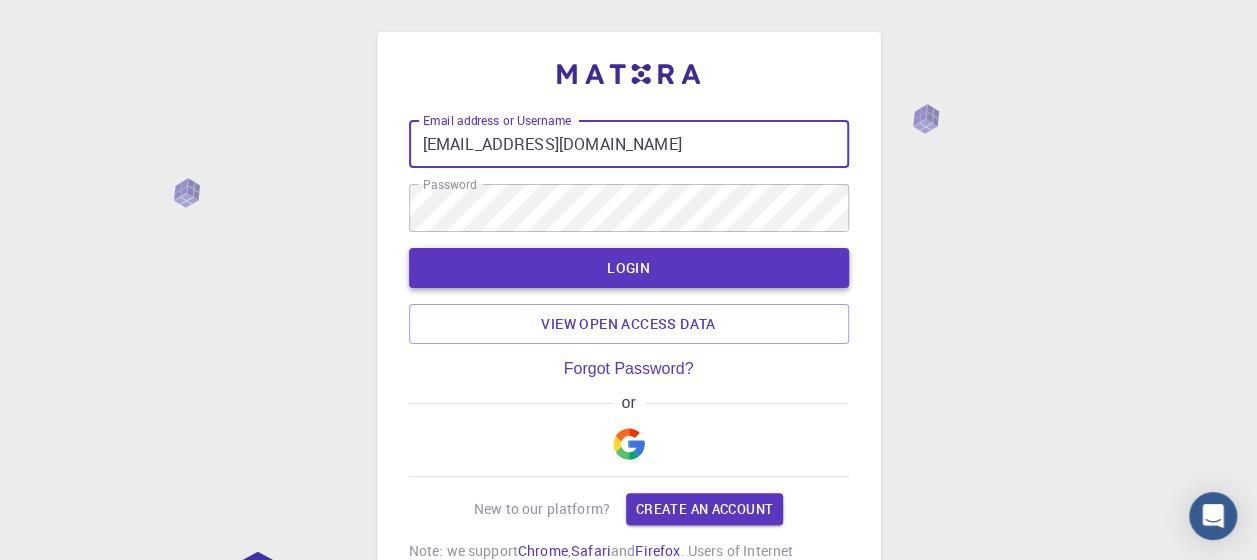 click on "LOGIN" at bounding box center [629, 268] 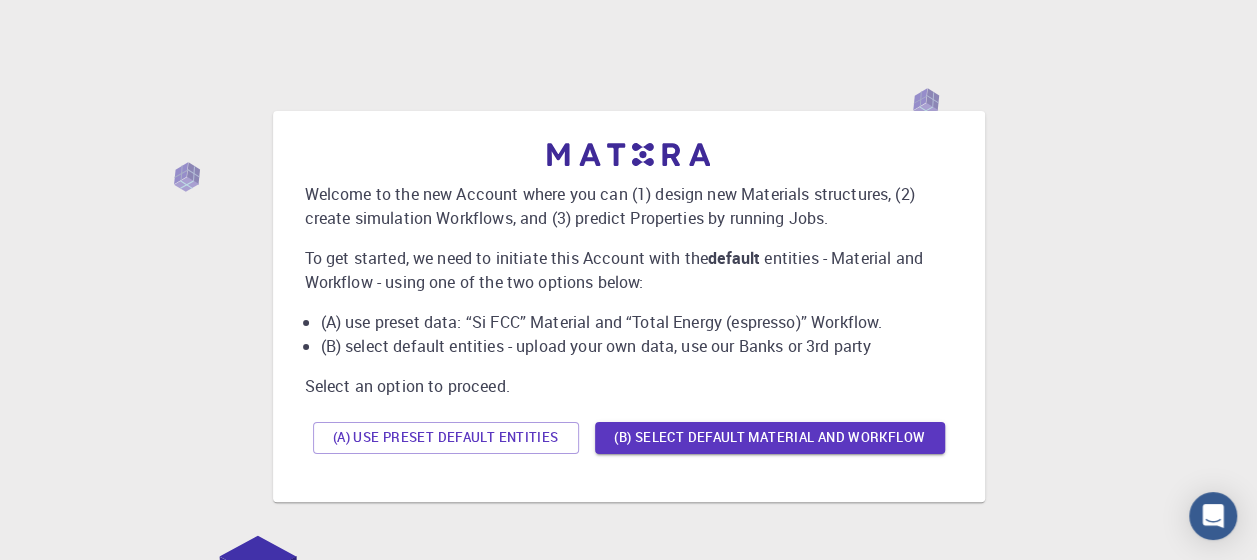 scroll, scrollTop: 0, scrollLeft: 0, axis: both 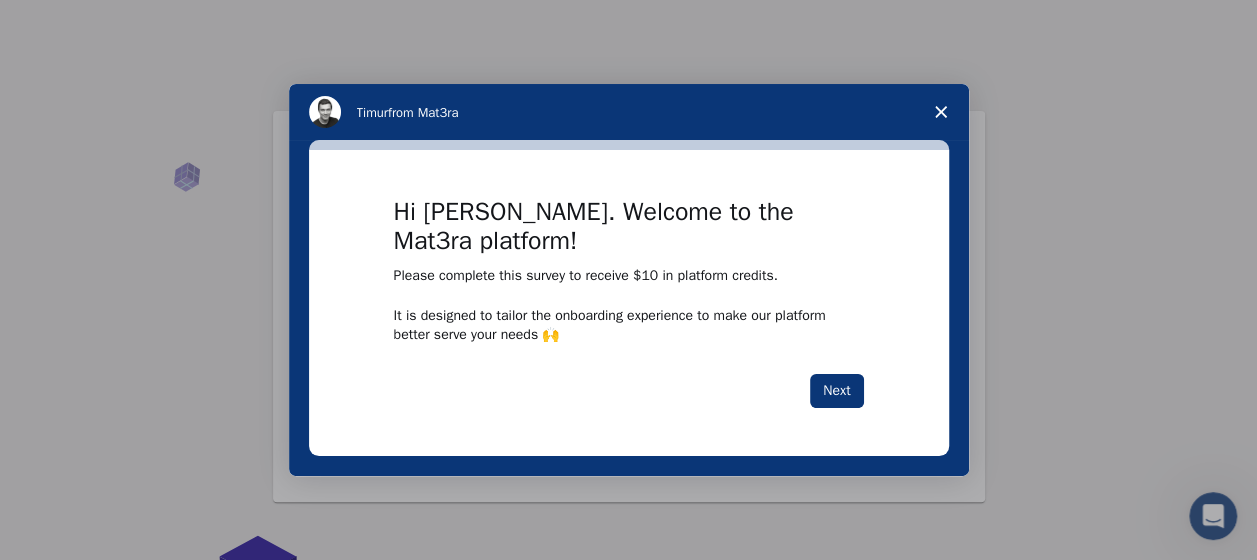 click 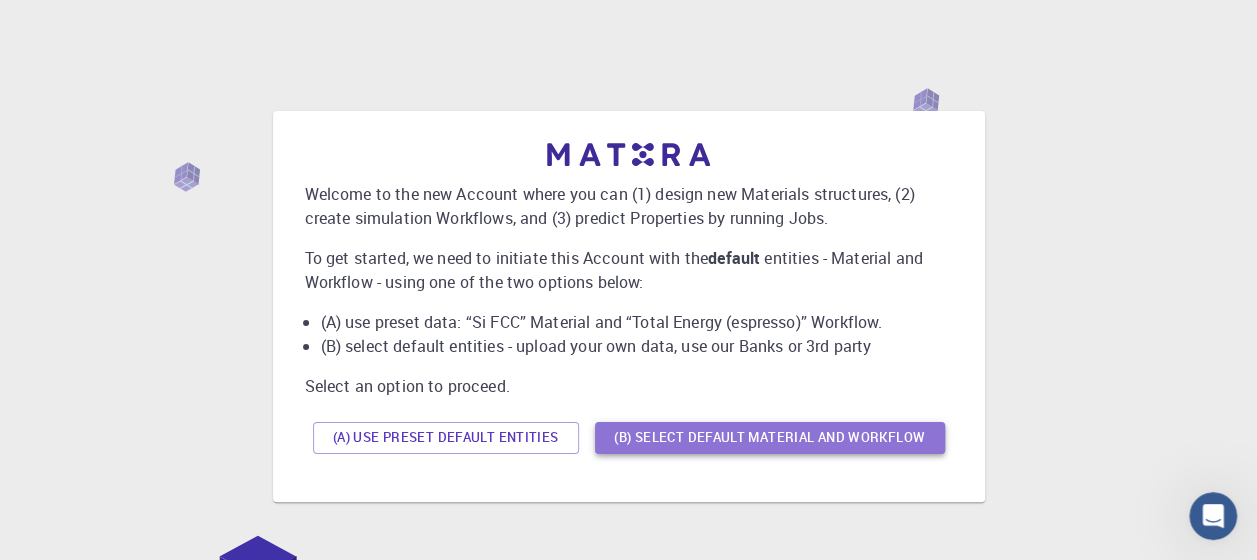 click on "(B) Select default material and workflow" at bounding box center (770, 438) 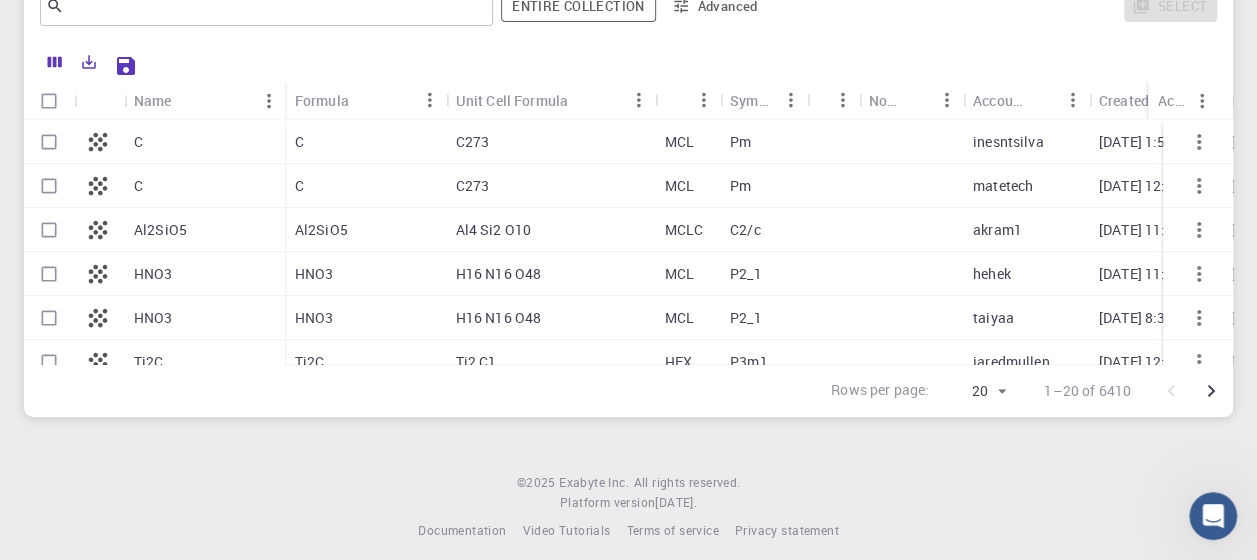 scroll, scrollTop: 350, scrollLeft: 0, axis: vertical 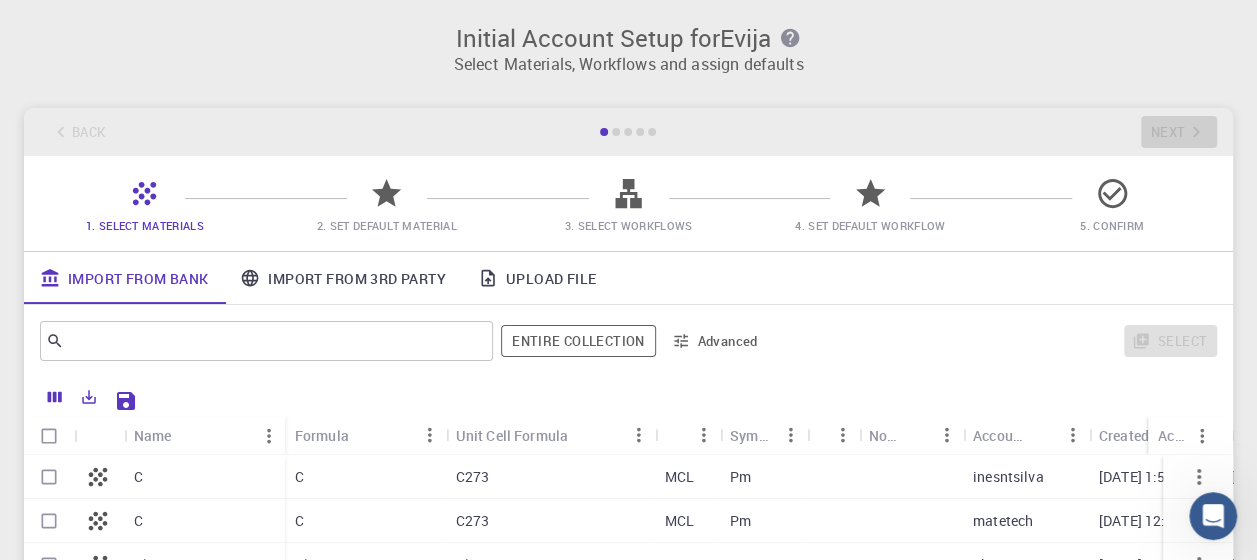 click on "Initial Account Setup for  Evija" at bounding box center [628, 38] 